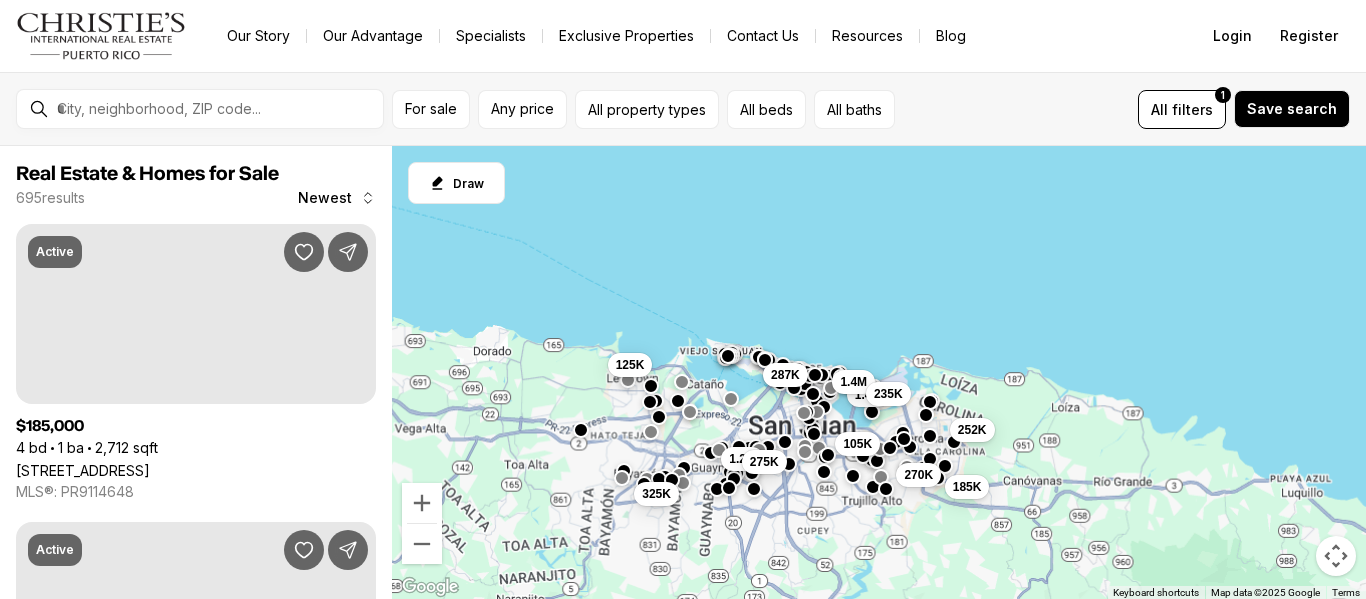 scroll, scrollTop: 0, scrollLeft: 0, axis: both 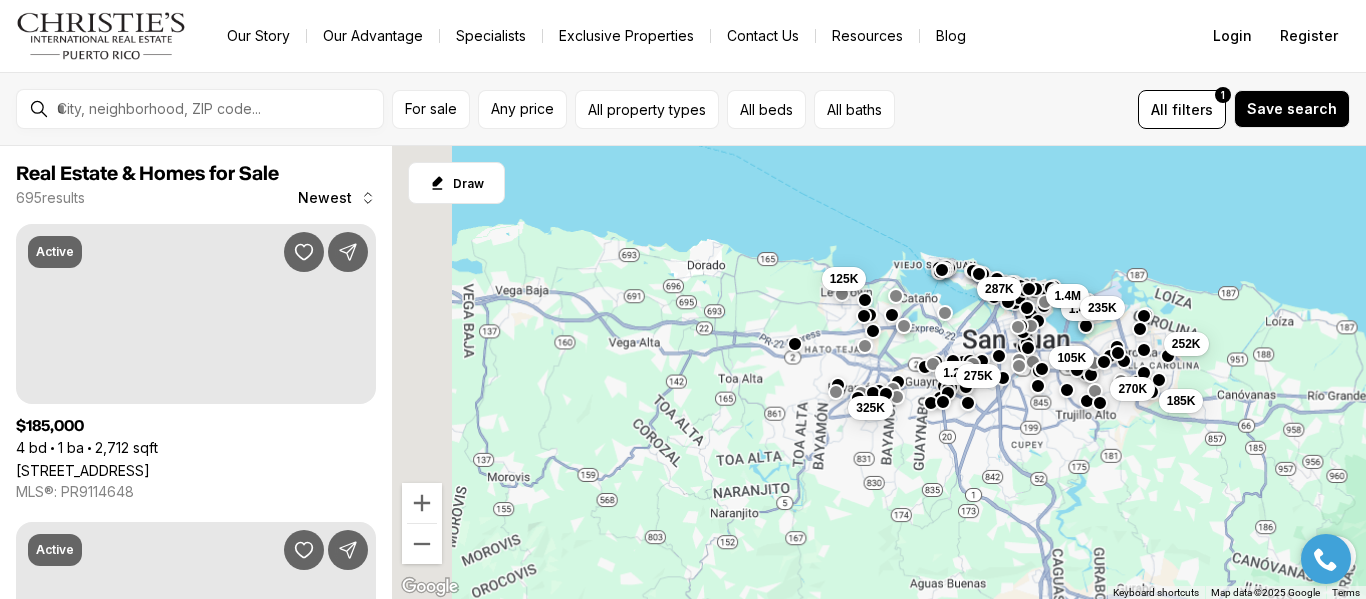 click on "To navigate, press the arrow keys. 105K 270K 185K 252K 1.4M 1.4M 235K 1.2M 275K 325K 125K 287K" at bounding box center [879, 373] 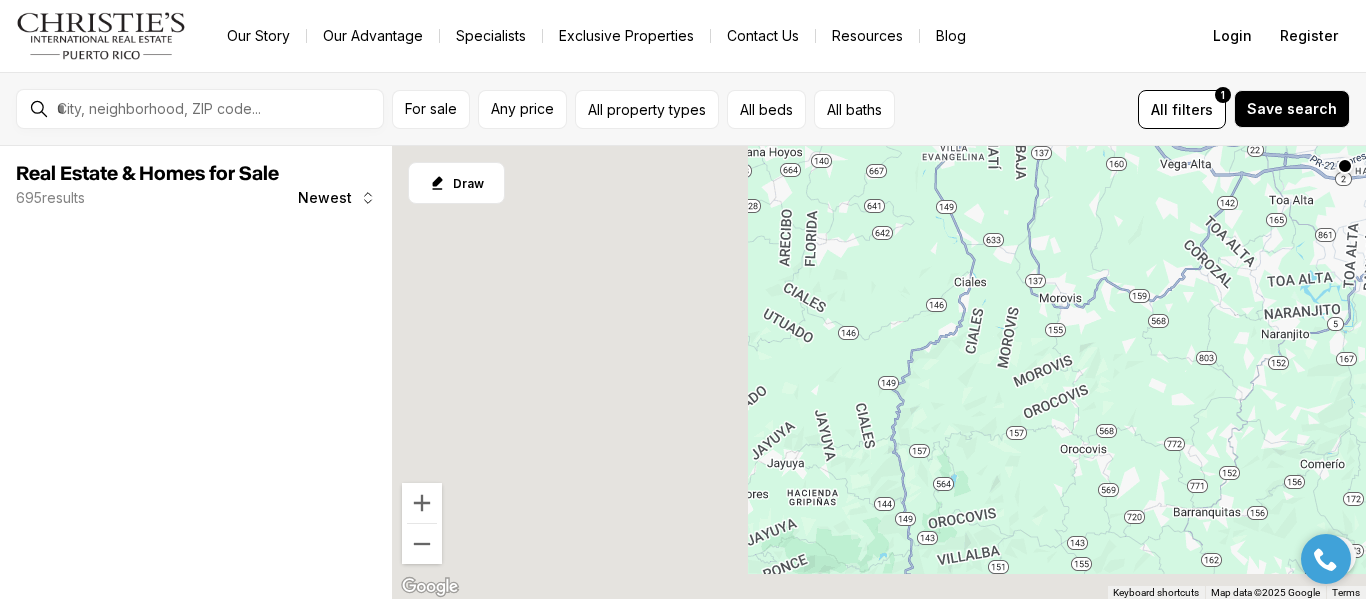 drag, startPoint x: 763, startPoint y: 453, endPoint x: 998, endPoint y: 417, distance: 237.74146 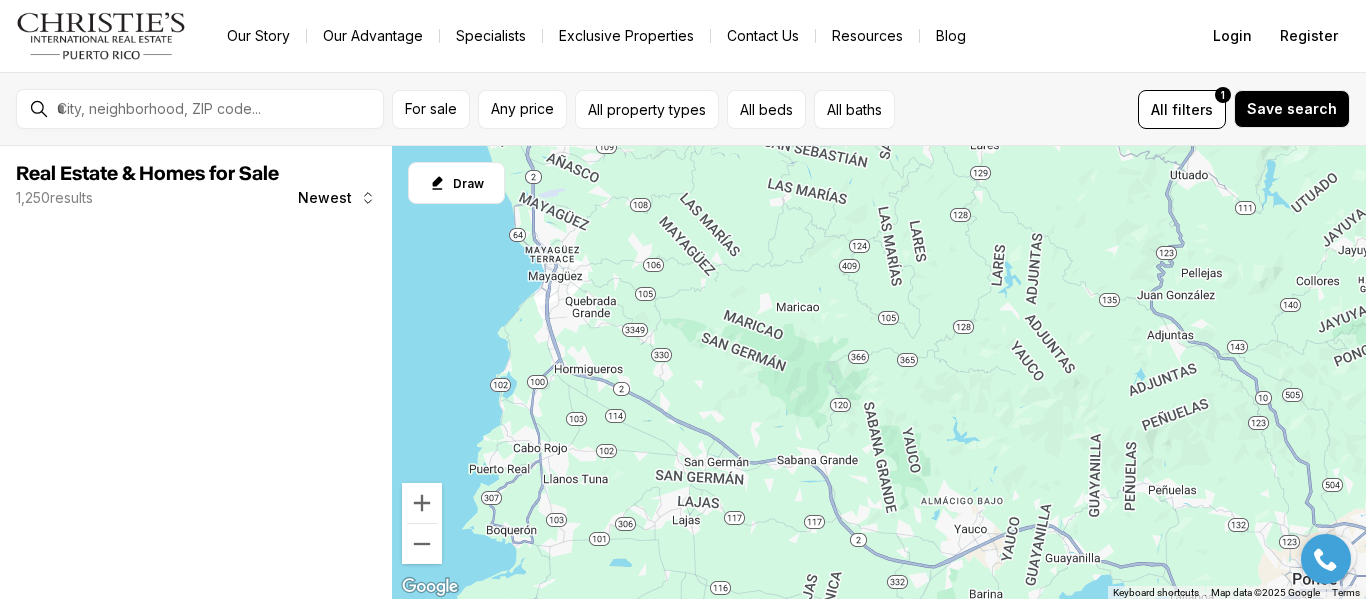 drag, startPoint x: 924, startPoint y: 427, endPoint x: 1362, endPoint y: 233, distance: 479.0407 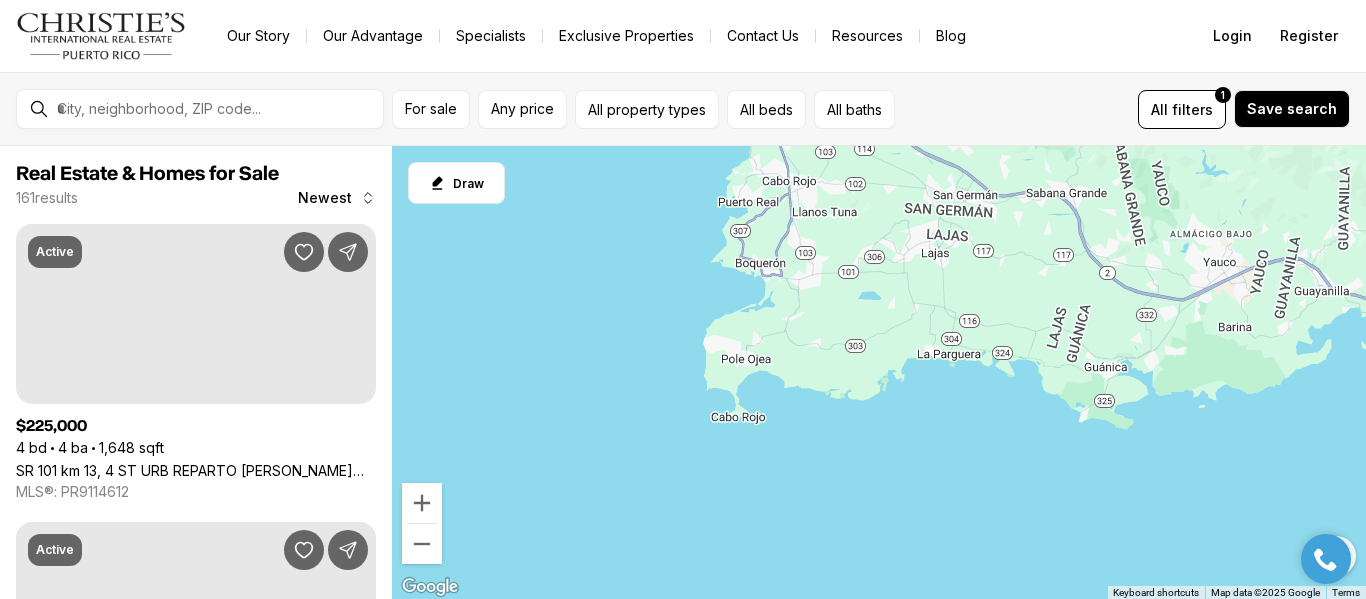 drag, startPoint x: 702, startPoint y: 434, endPoint x: 953, endPoint y: 165, distance: 367.91574 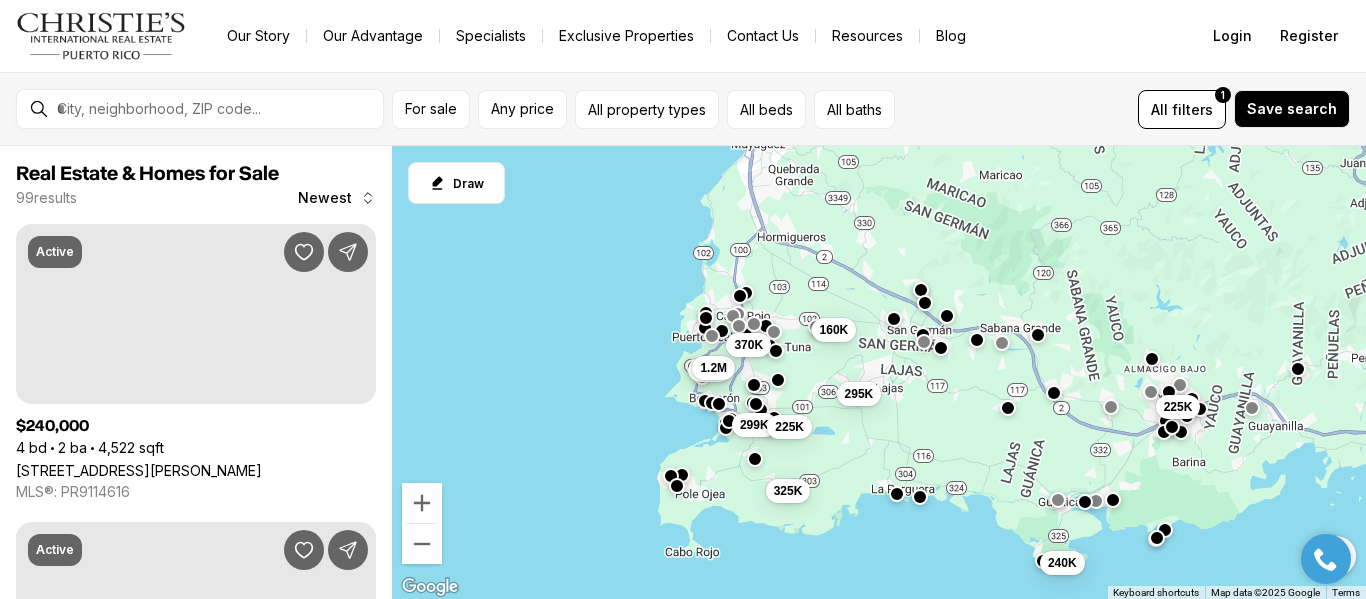 drag, startPoint x: 788, startPoint y: 402, endPoint x: 740, endPoint y: 541, distance: 147.05441 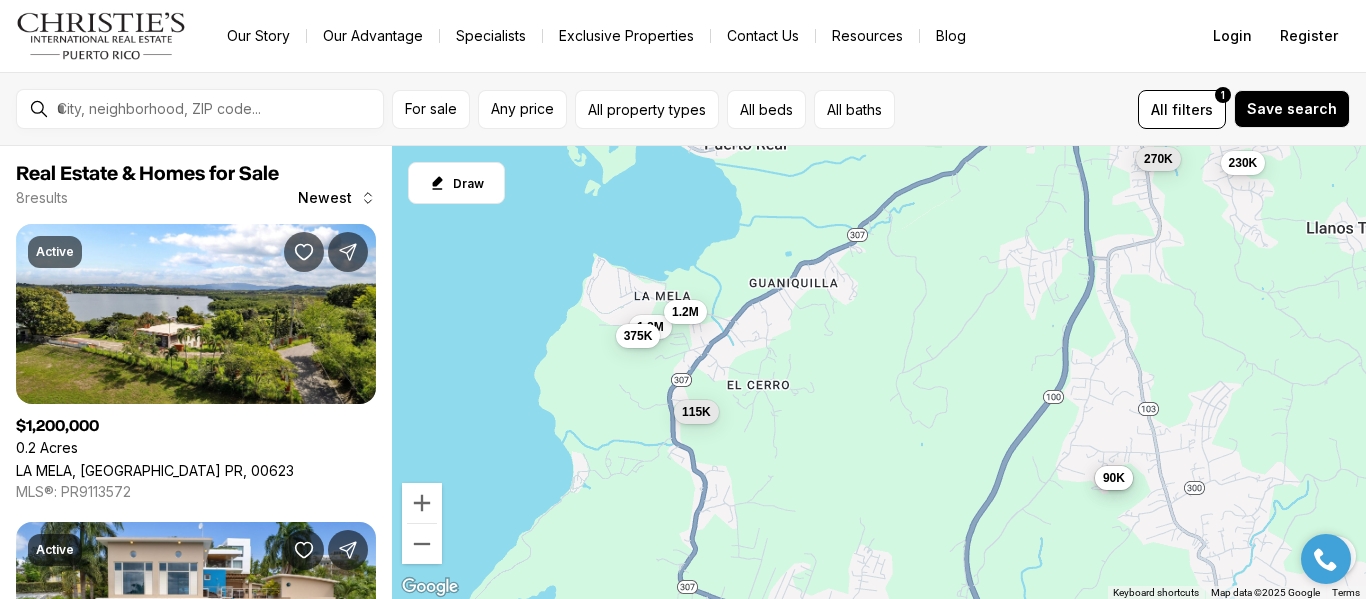 drag, startPoint x: 786, startPoint y: 431, endPoint x: 666, endPoint y: 415, distance: 121.061966 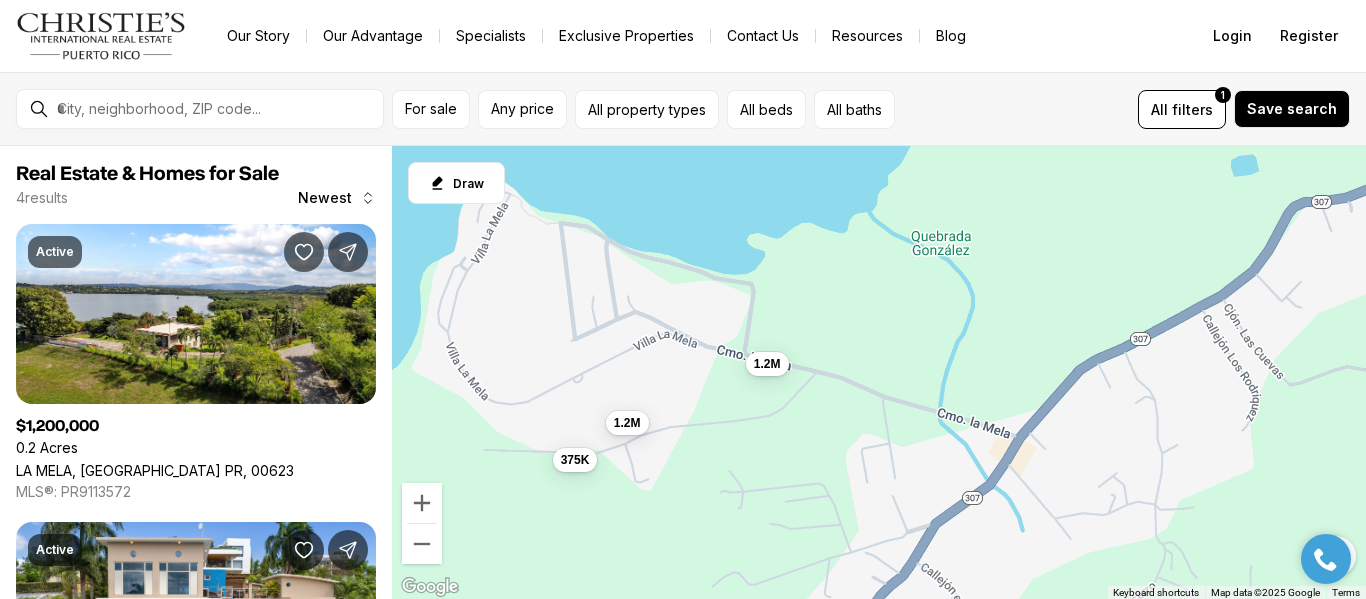 drag, startPoint x: 799, startPoint y: 352, endPoint x: 659, endPoint y: 518, distance: 217.15433 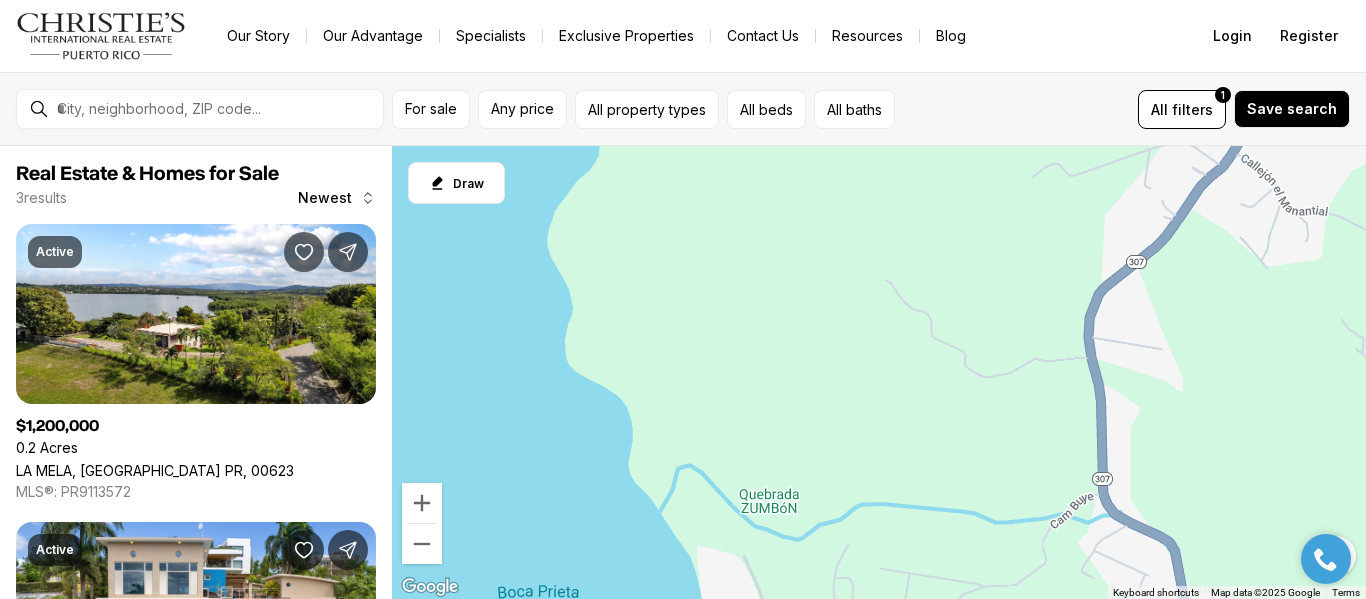 drag, startPoint x: 563, startPoint y: 493, endPoint x: 872, endPoint y: 82, distance: 514.2004 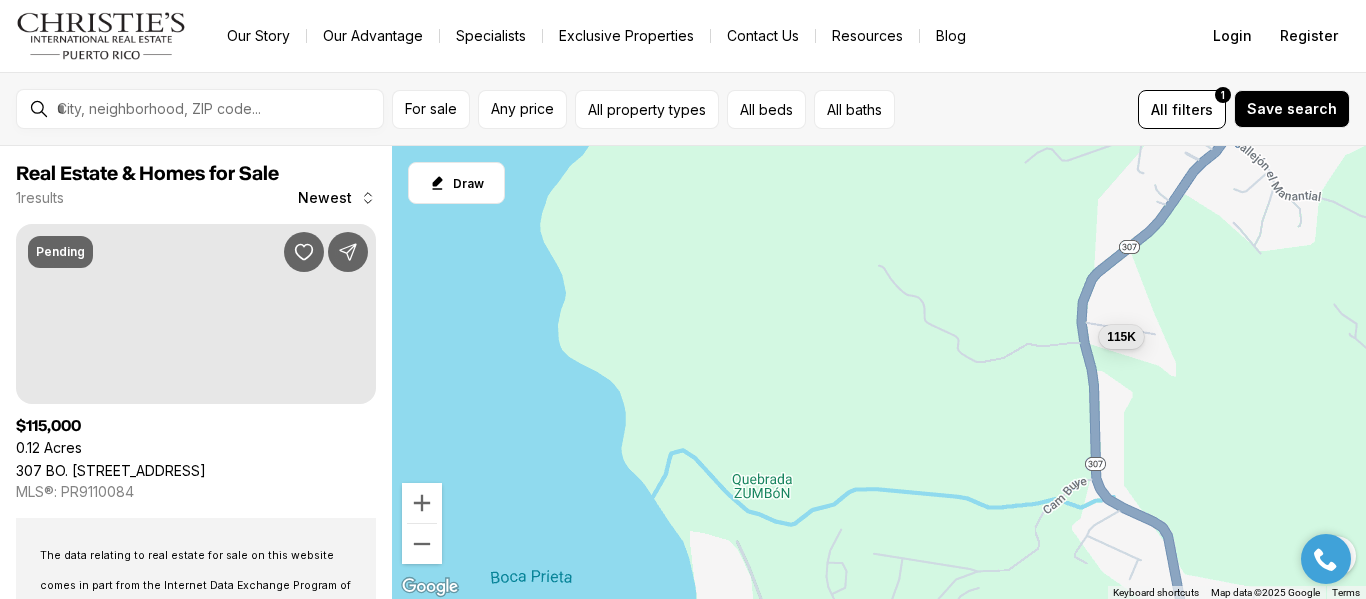click on "To navigate, press the arrow keys. 115K" at bounding box center [879, 373] 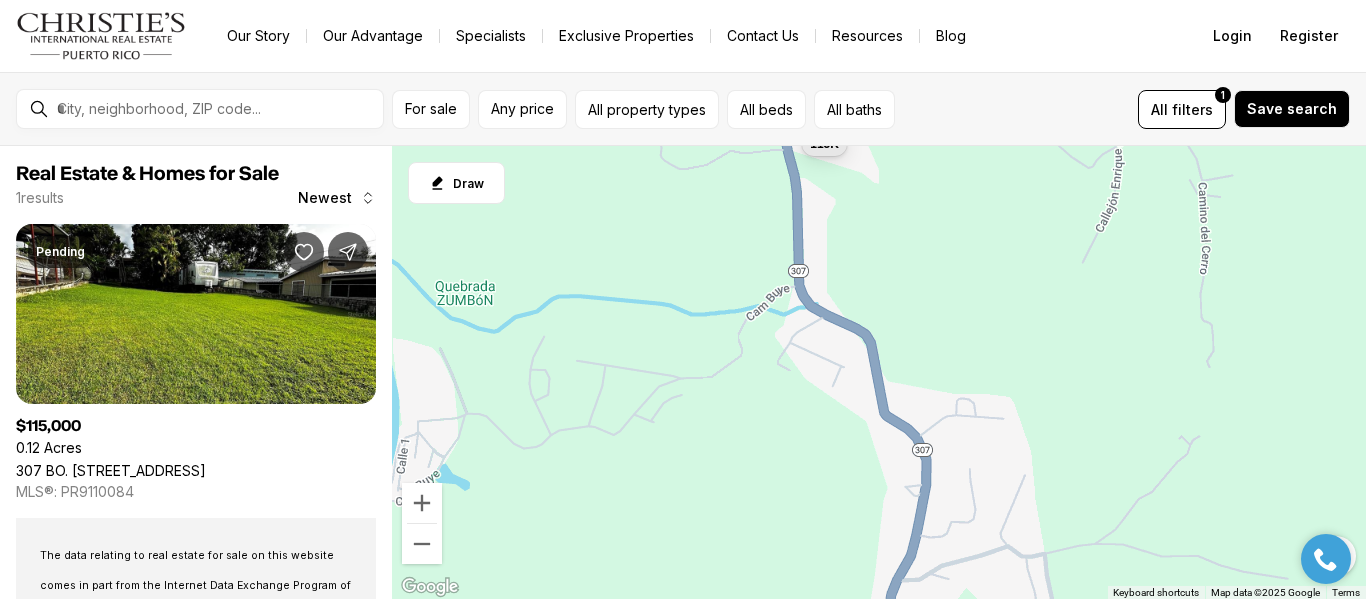 drag, startPoint x: 957, startPoint y: 425, endPoint x: 656, endPoint y: 227, distance: 360.2846 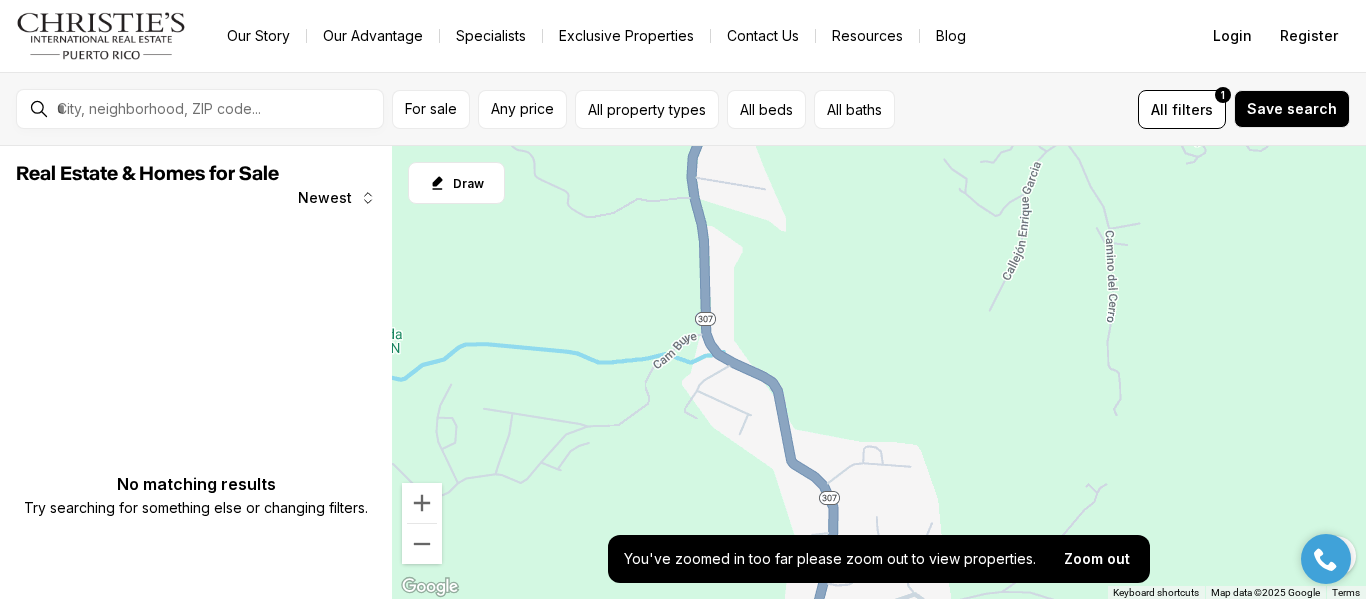 drag, startPoint x: 732, startPoint y: 486, endPoint x: 639, endPoint y: 536, distance: 105.58882 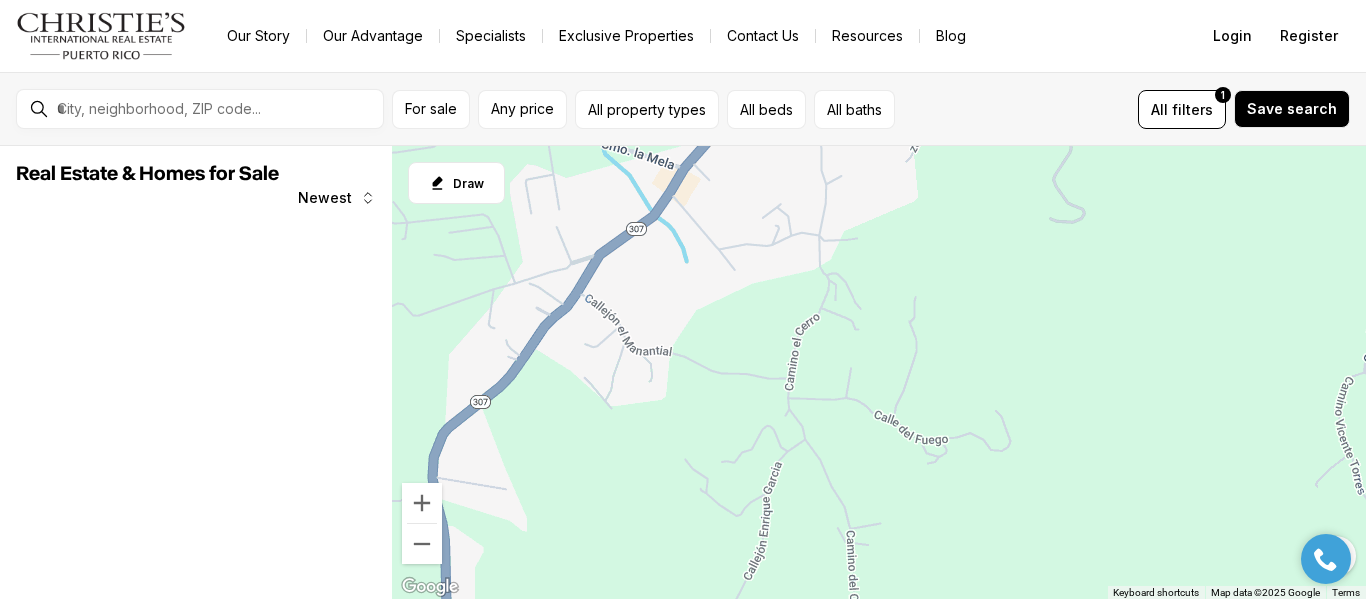drag, startPoint x: 758, startPoint y: 346, endPoint x: 507, endPoint y: 593, distance: 352.15054 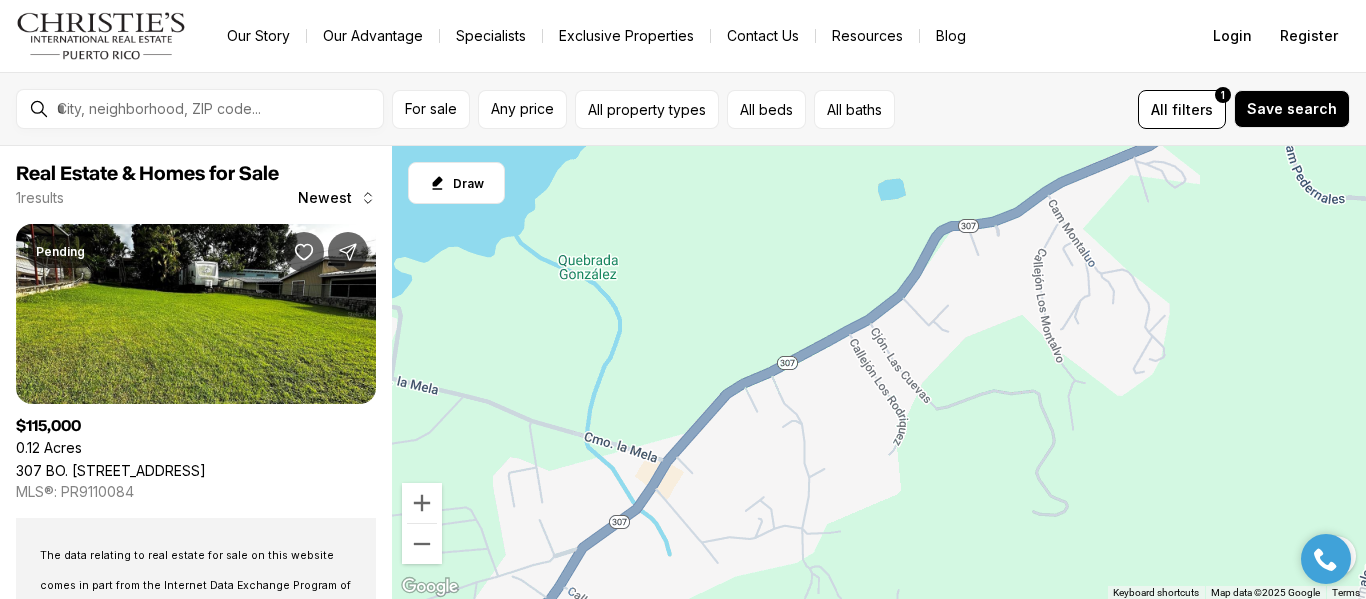 drag, startPoint x: 683, startPoint y: 247, endPoint x: 663, endPoint y: 578, distance: 331.60367 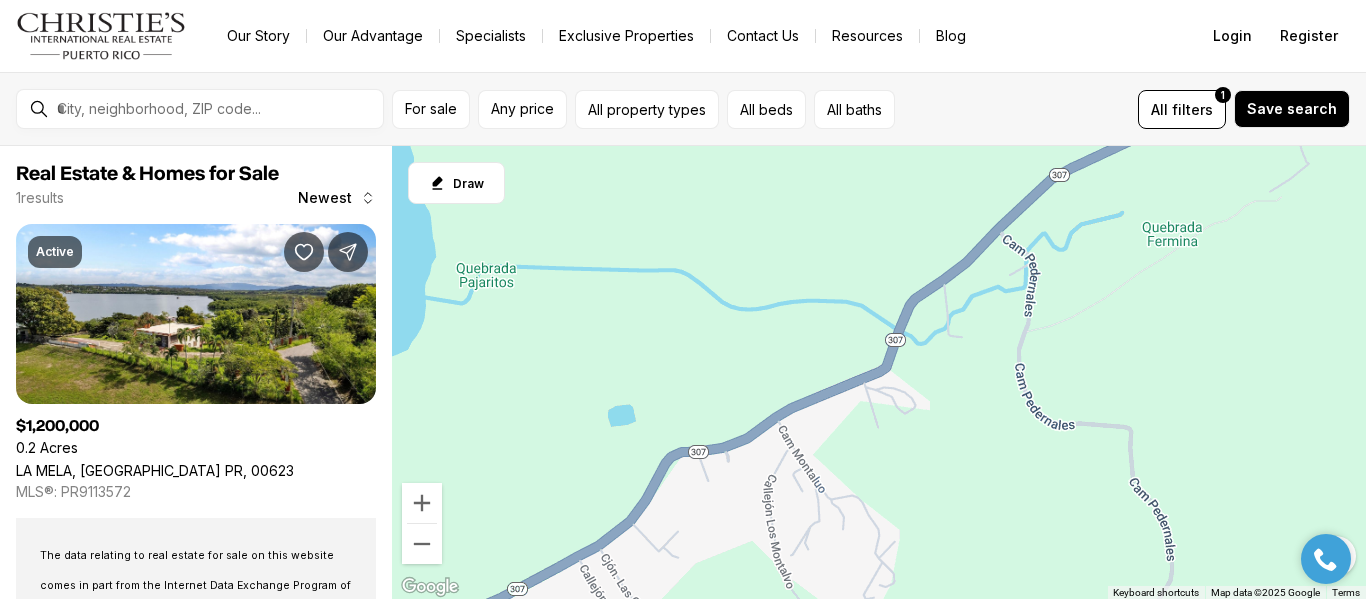 drag, startPoint x: 818, startPoint y: 351, endPoint x: 575, endPoint y: 533, distance: 303.60007 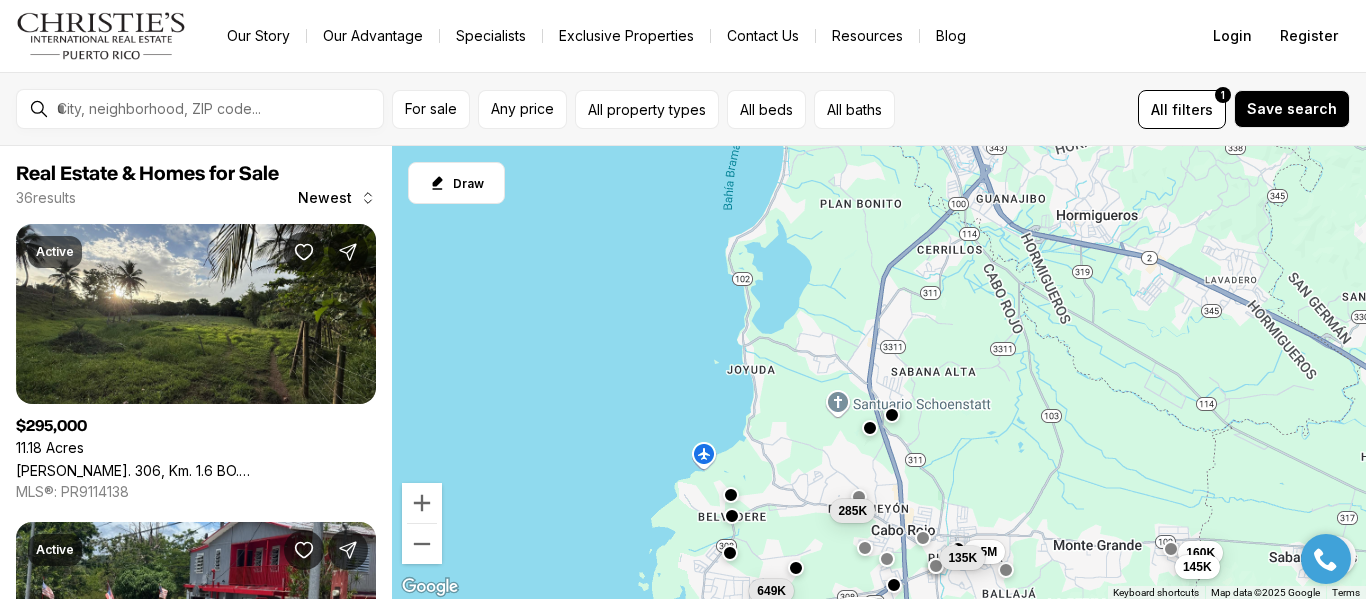 drag, startPoint x: 683, startPoint y: 371, endPoint x: 750, endPoint y: 552, distance: 193.0026 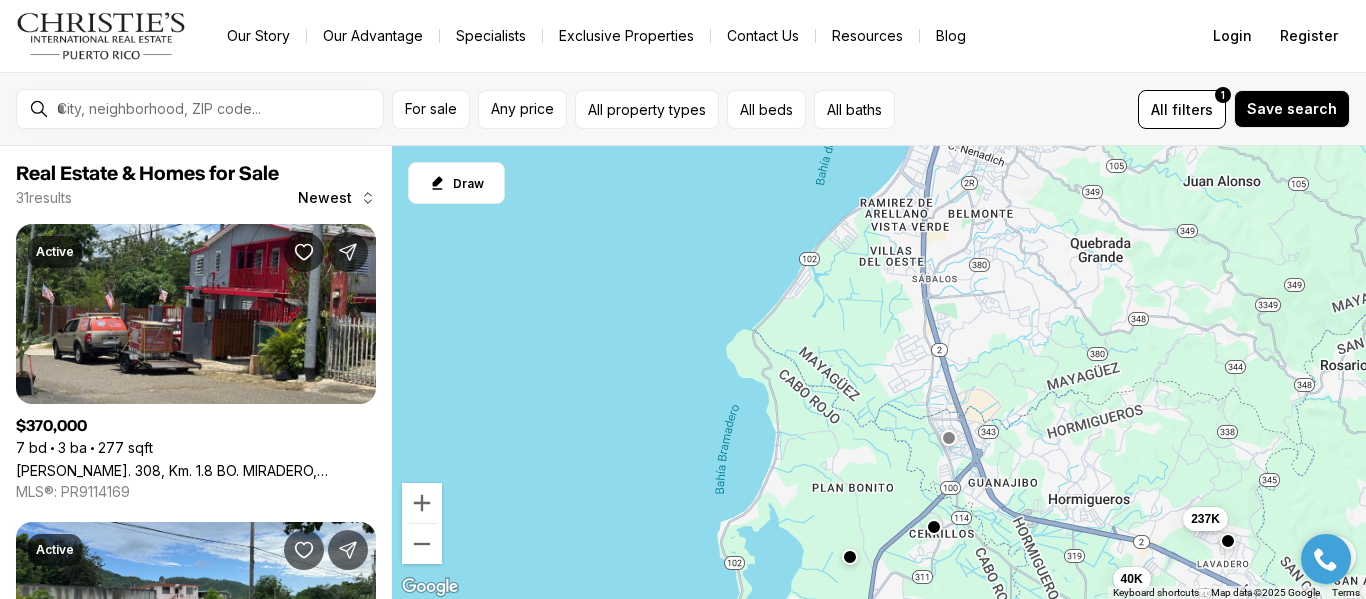 drag, startPoint x: 802, startPoint y: 335, endPoint x: 808, endPoint y: 488, distance: 153.1176 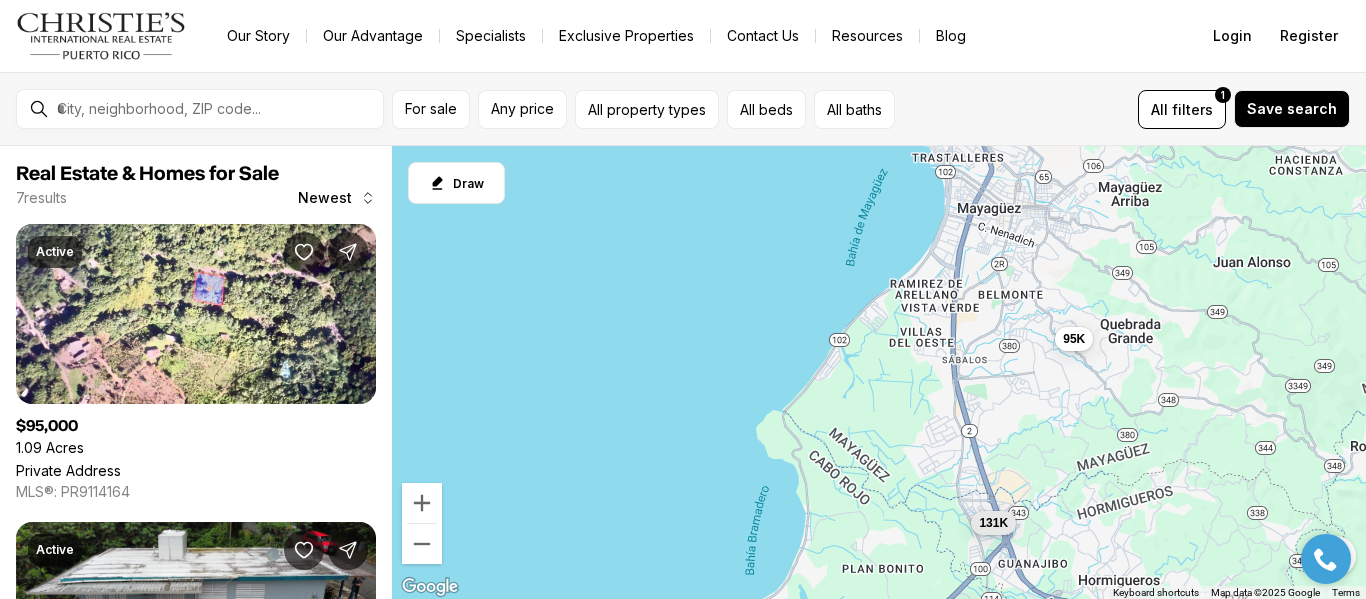 drag, startPoint x: 844, startPoint y: 311, endPoint x: 889, endPoint y: 460, distance: 155.64703 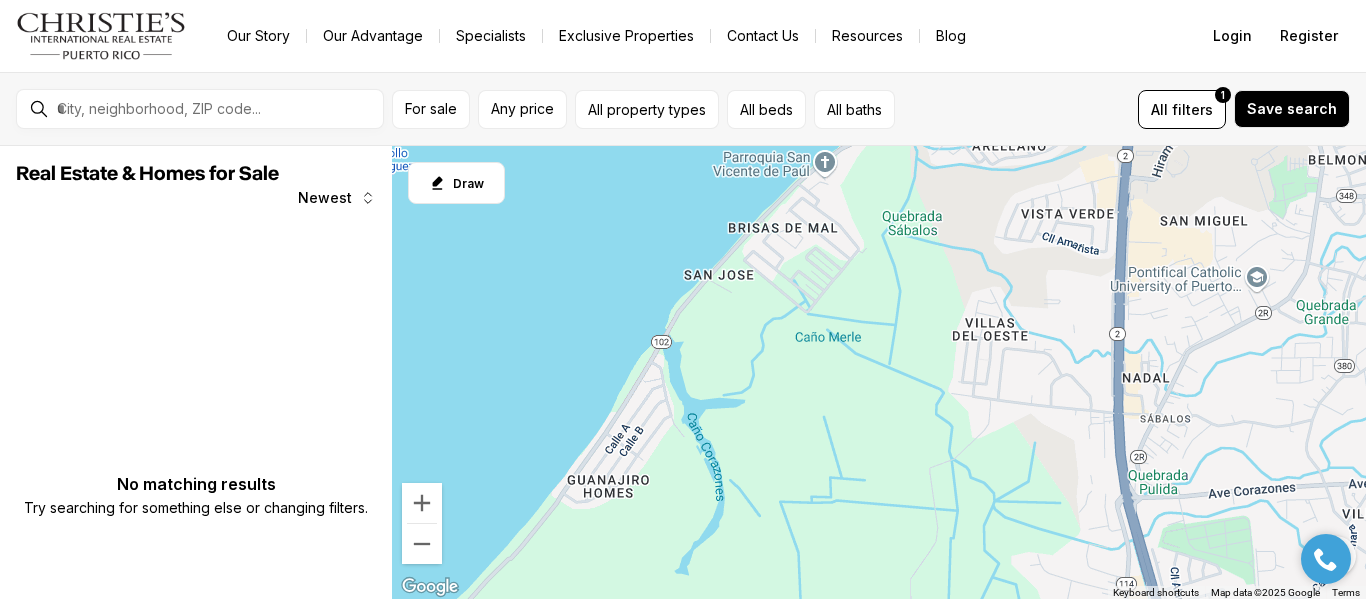 drag, startPoint x: 855, startPoint y: 381, endPoint x: 588, endPoint y: 628, distance: 363.7279 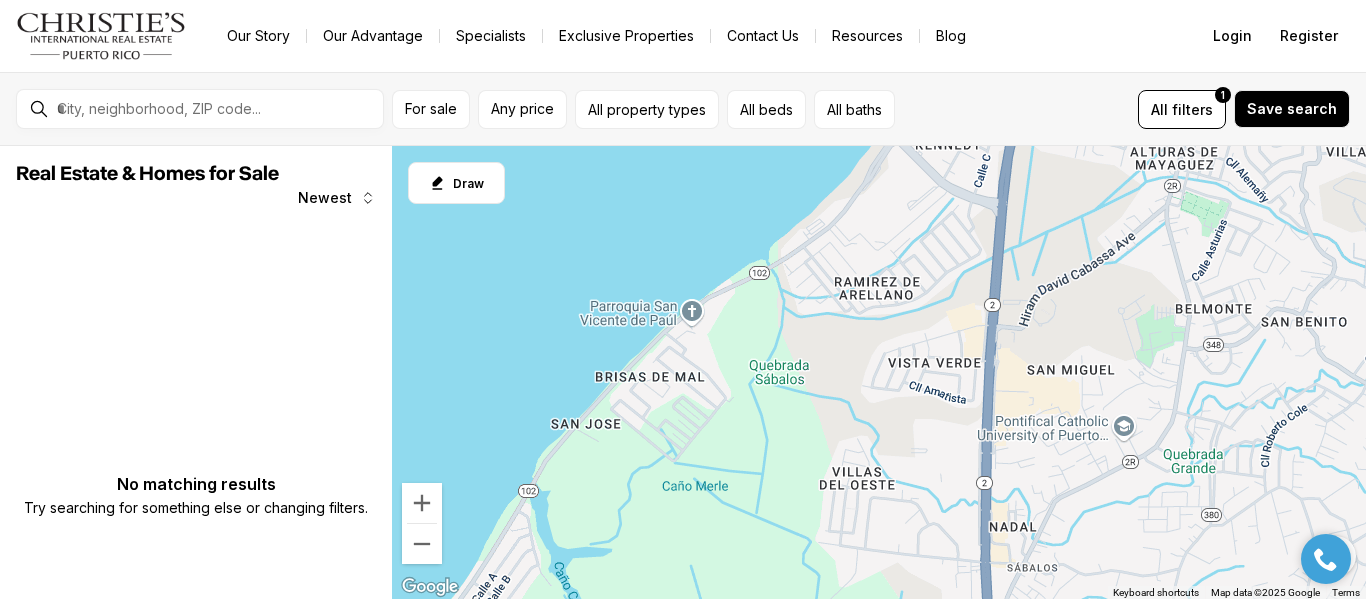 drag, startPoint x: 689, startPoint y: 469, endPoint x: 554, endPoint y: 646, distance: 222.60728 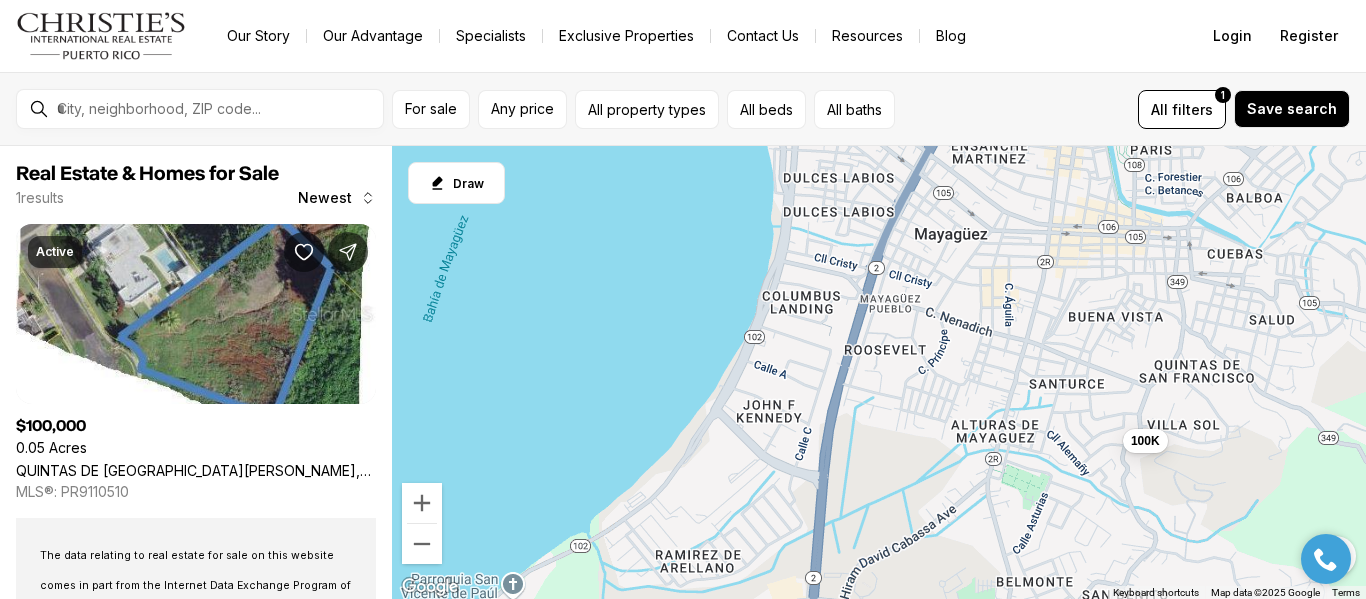 drag, startPoint x: 743, startPoint y: 370, endPoint x: 563, endPoint y: 637, distance: 322.00775 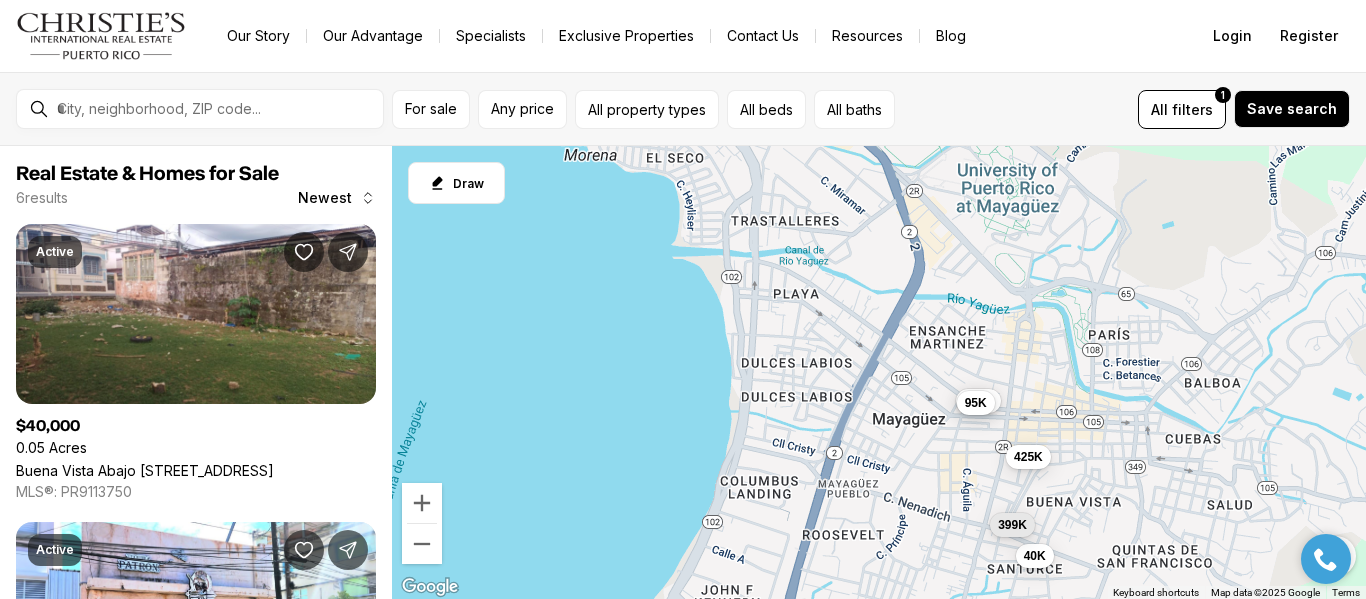 drag, startPoint x: 742, startPoint y: 380, endPoint x: 702, endPoint y: 623, distance: 246.27017 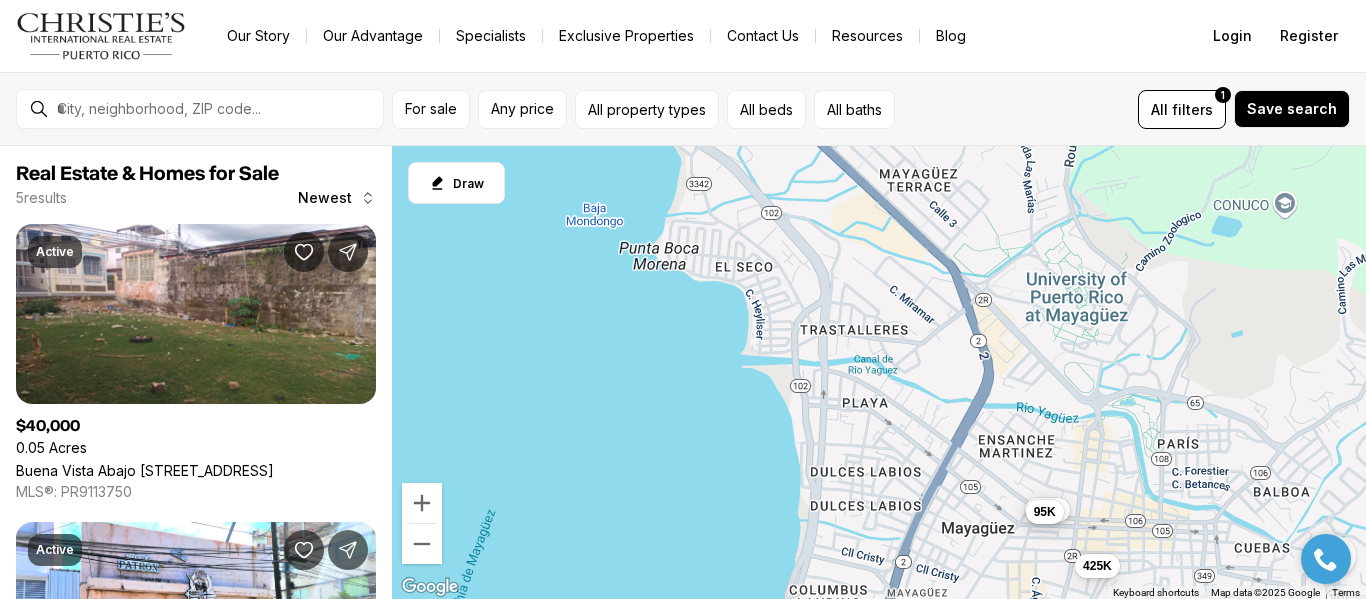drag, startPoint x: 751, startPoint y: 381, endPoint x: 824, endPoint y: 494, distance: 134.52881 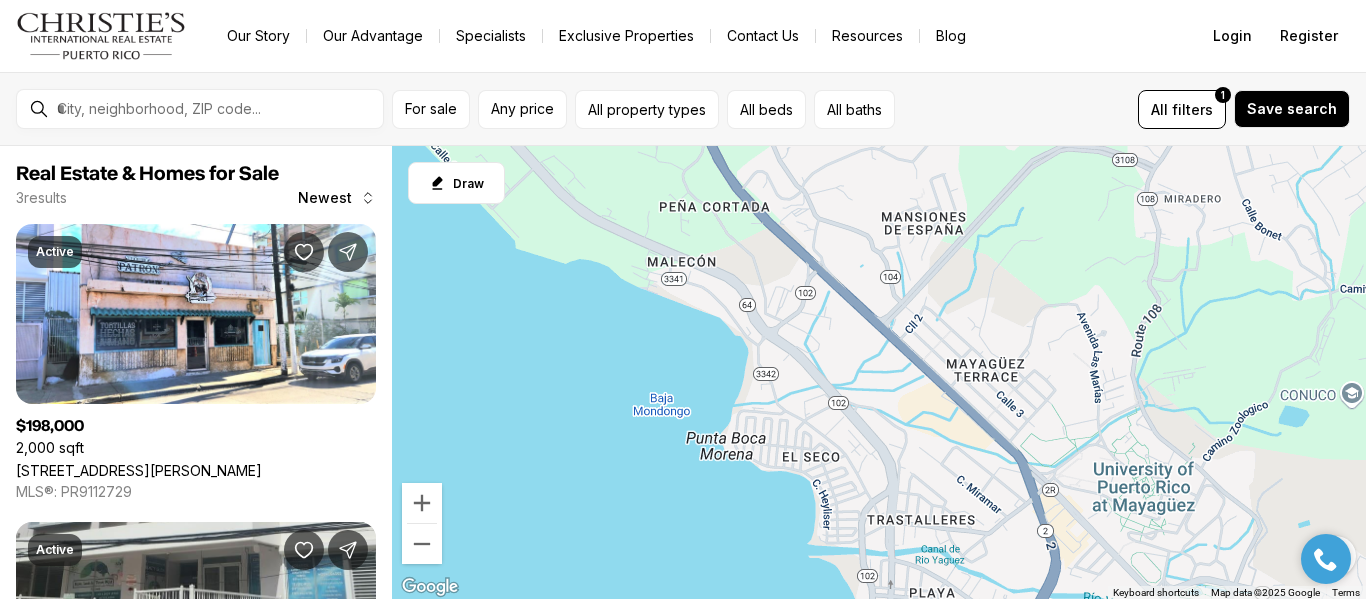 drag, startPoint x: 800, startPoint y: 347, endPoint x: 854, endPoint y: 506, distance: 167.91962 